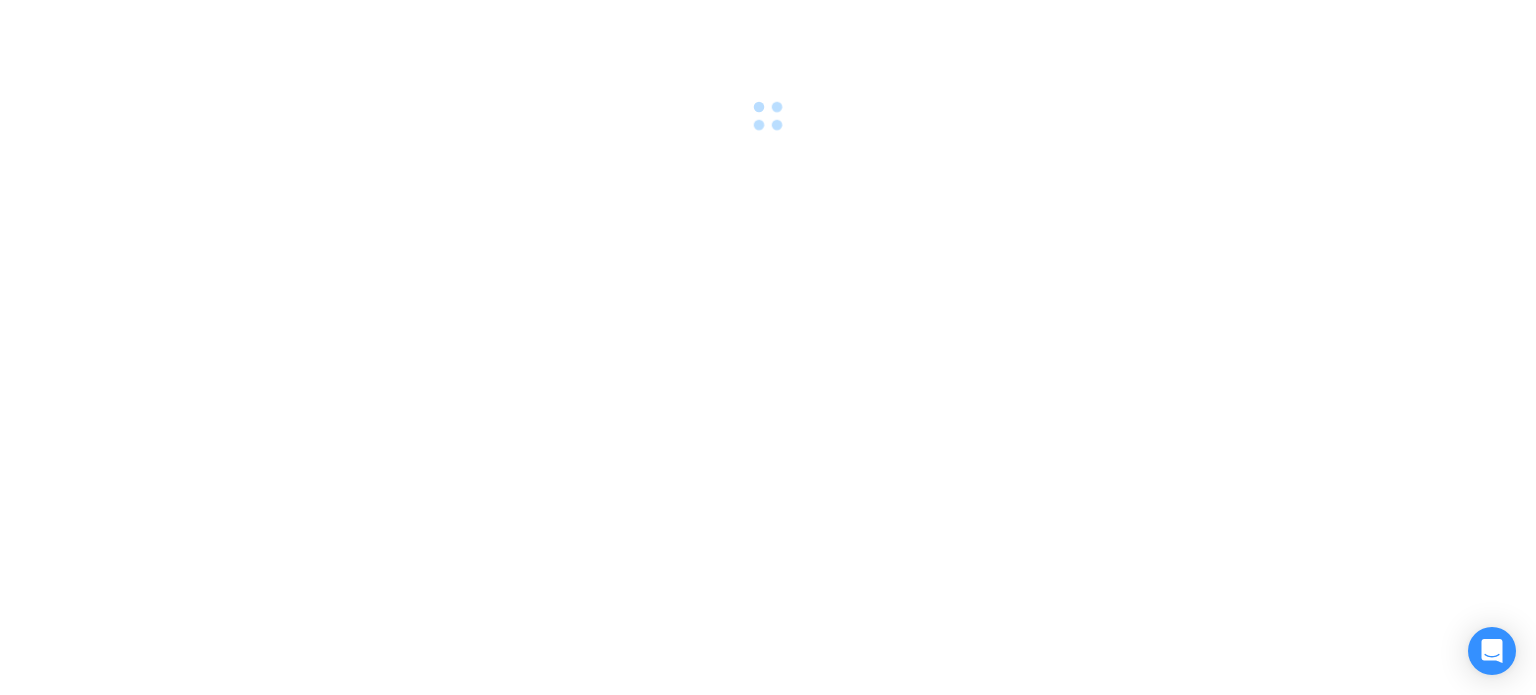 scroll, scrollTop: 0, scrollLeft: 0, axis: both 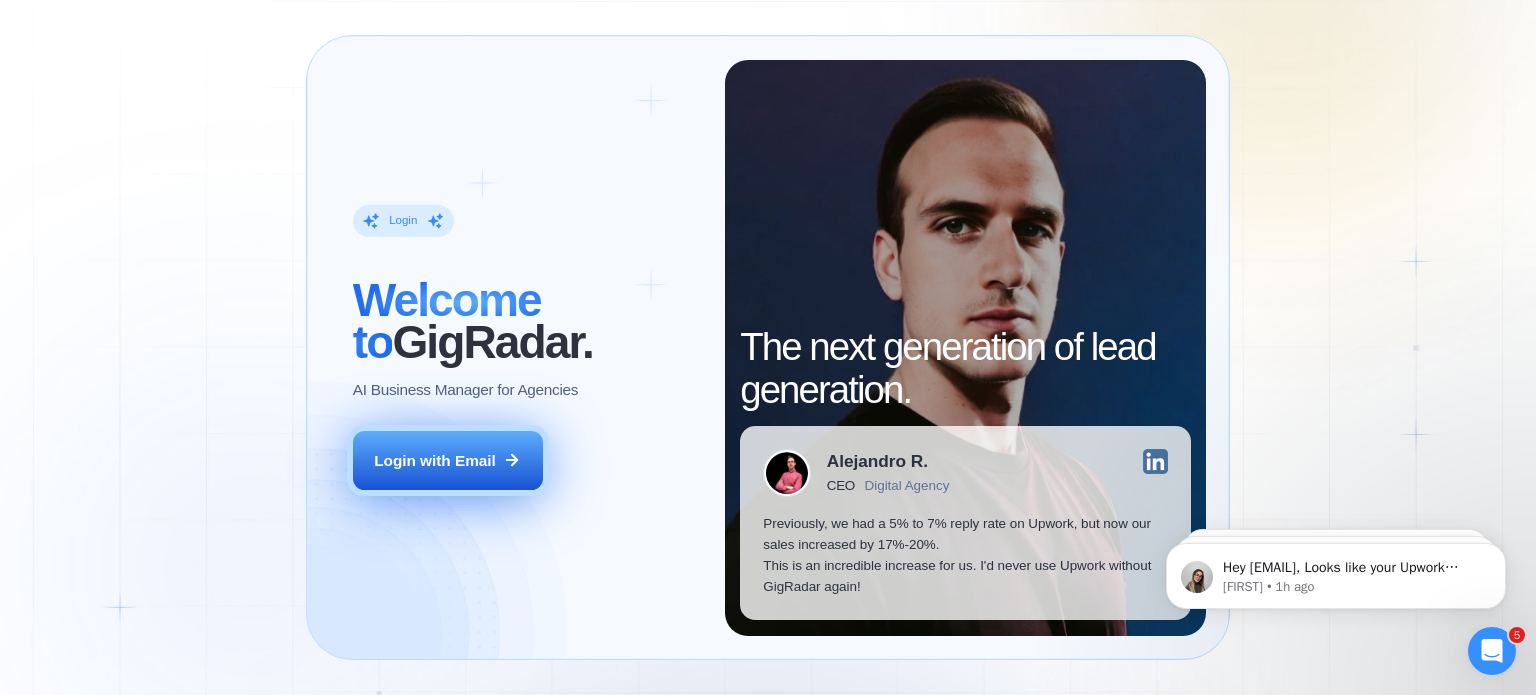 click 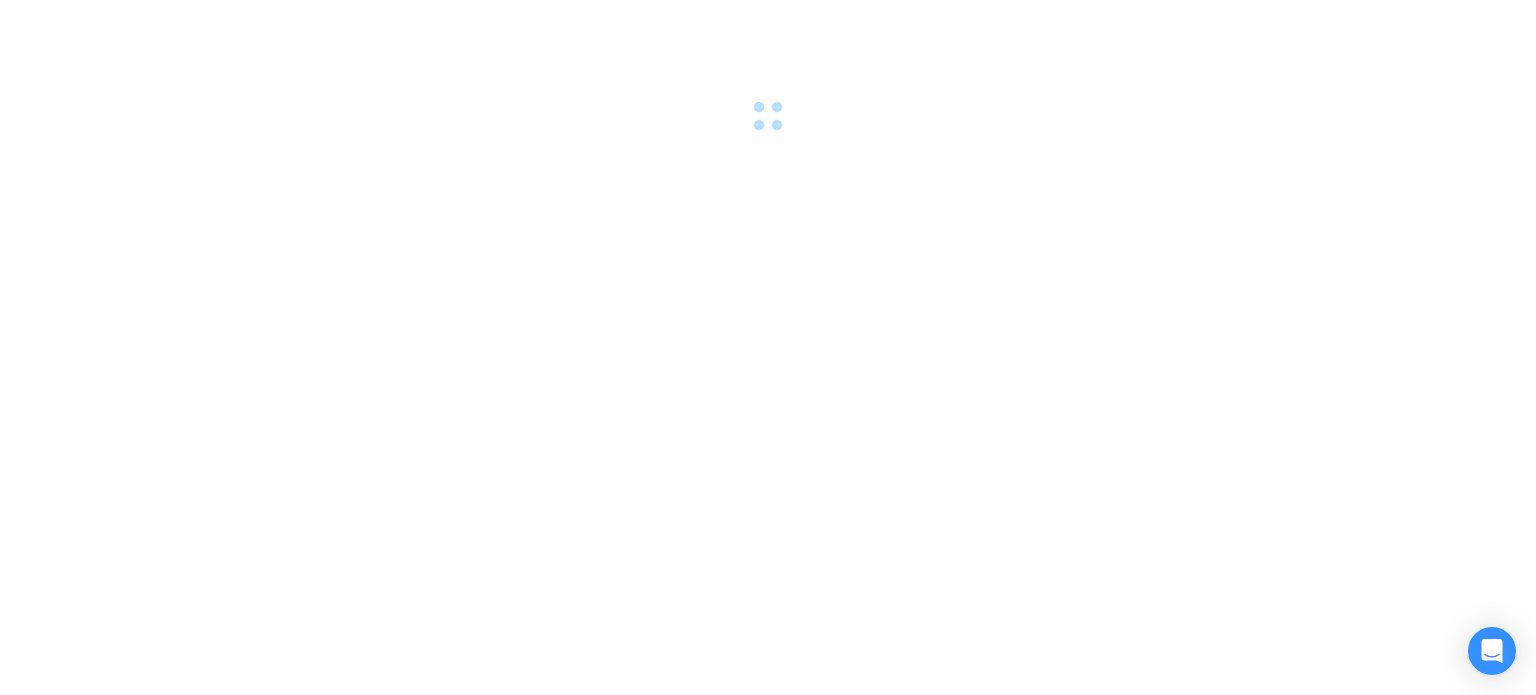 scroll, scrollTop: 0, scrollLeft: 0, axis: both 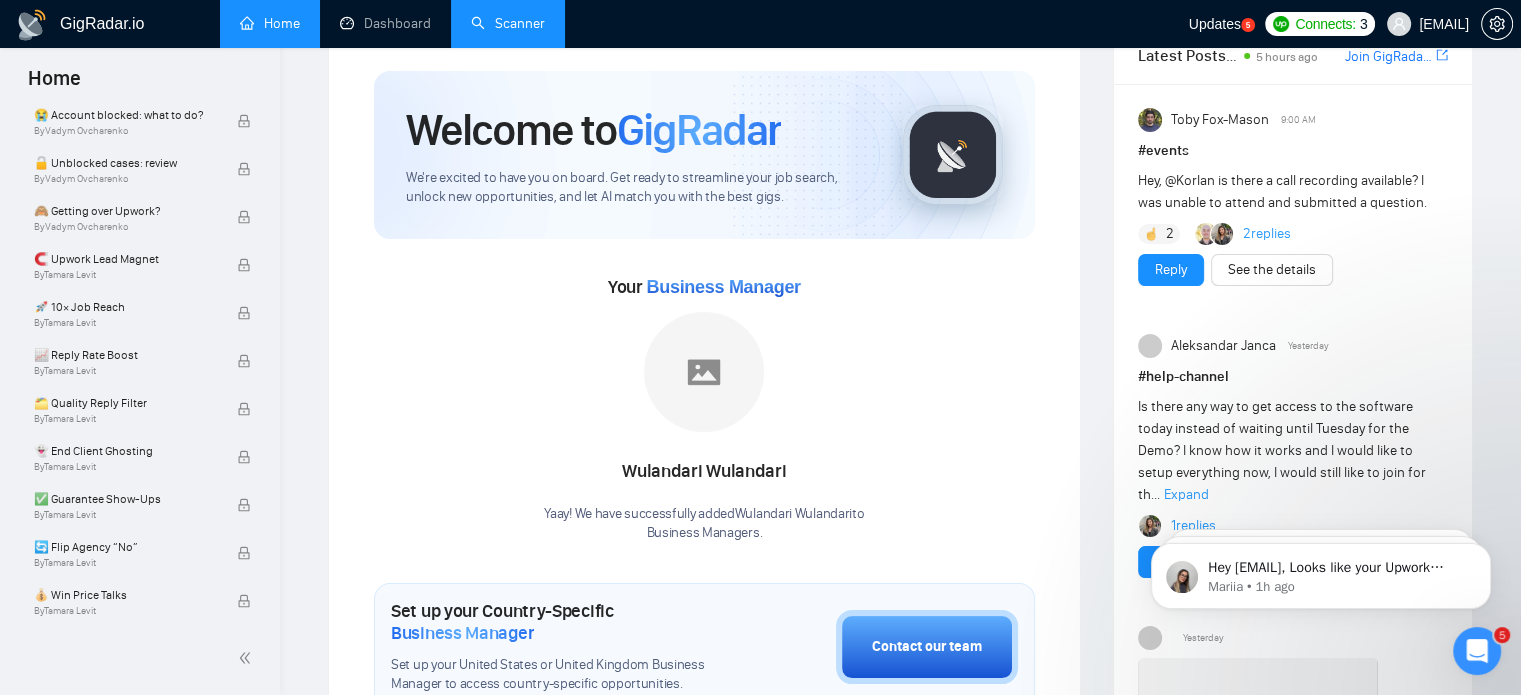 click on "Scanner" at bounding box center (508, 23) 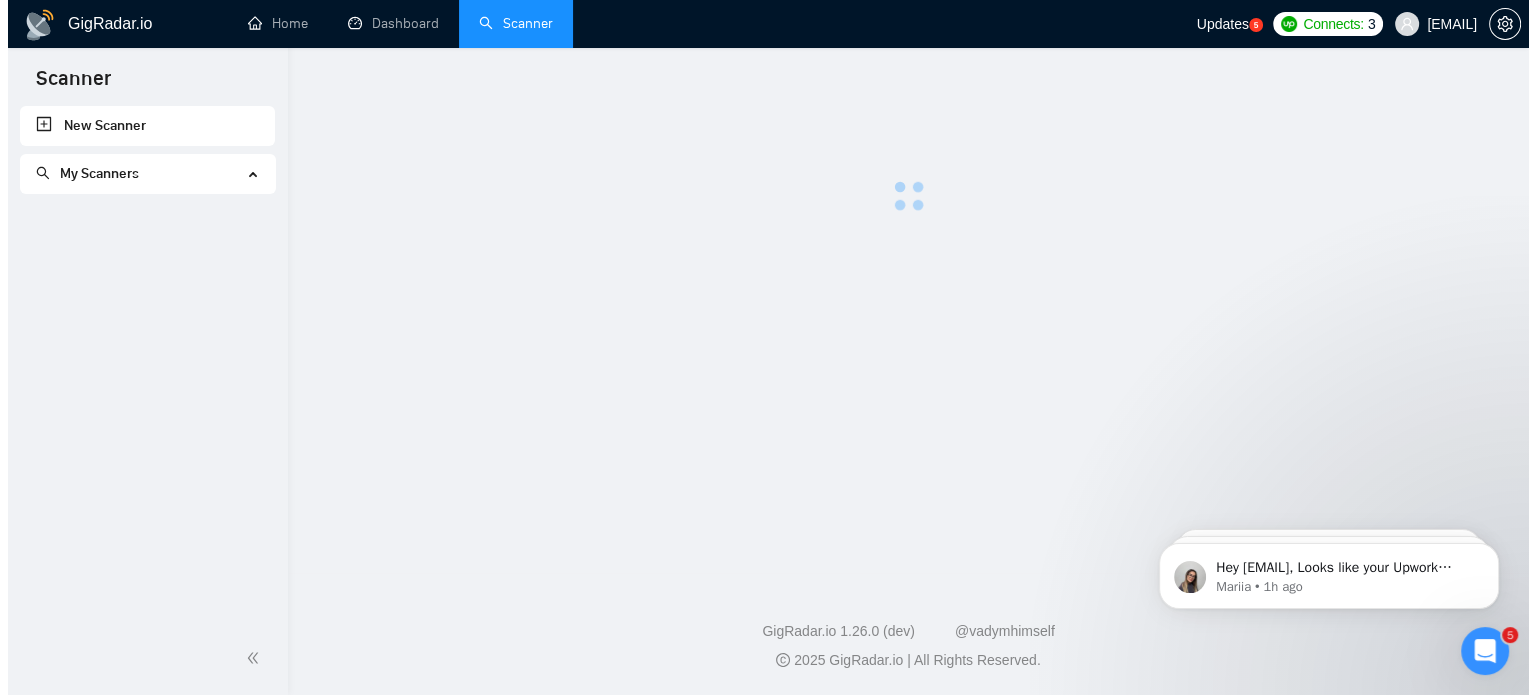 scroll, scrollTop: 0, scrollLeft: 0, axis: both 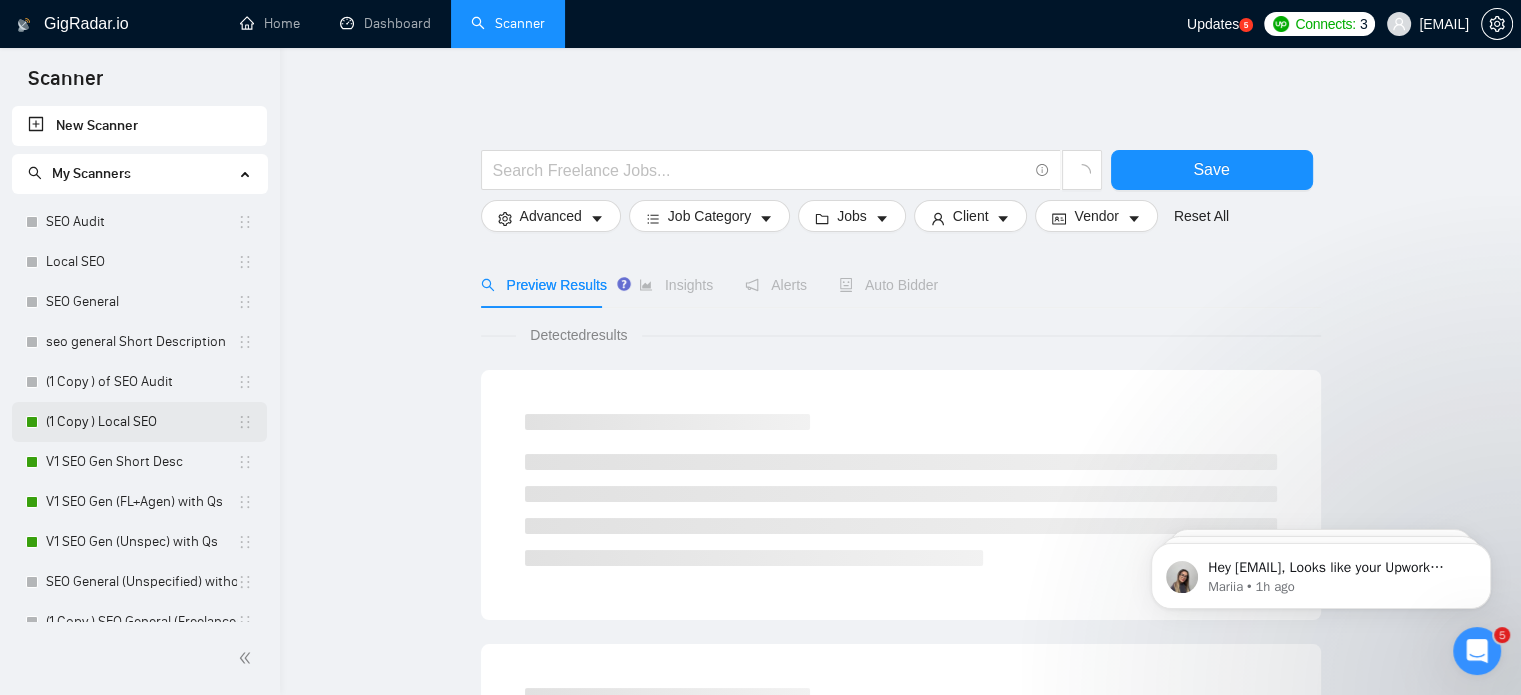 click on "(1 Copy ) Local SEO" at bounding box center [141, 422] 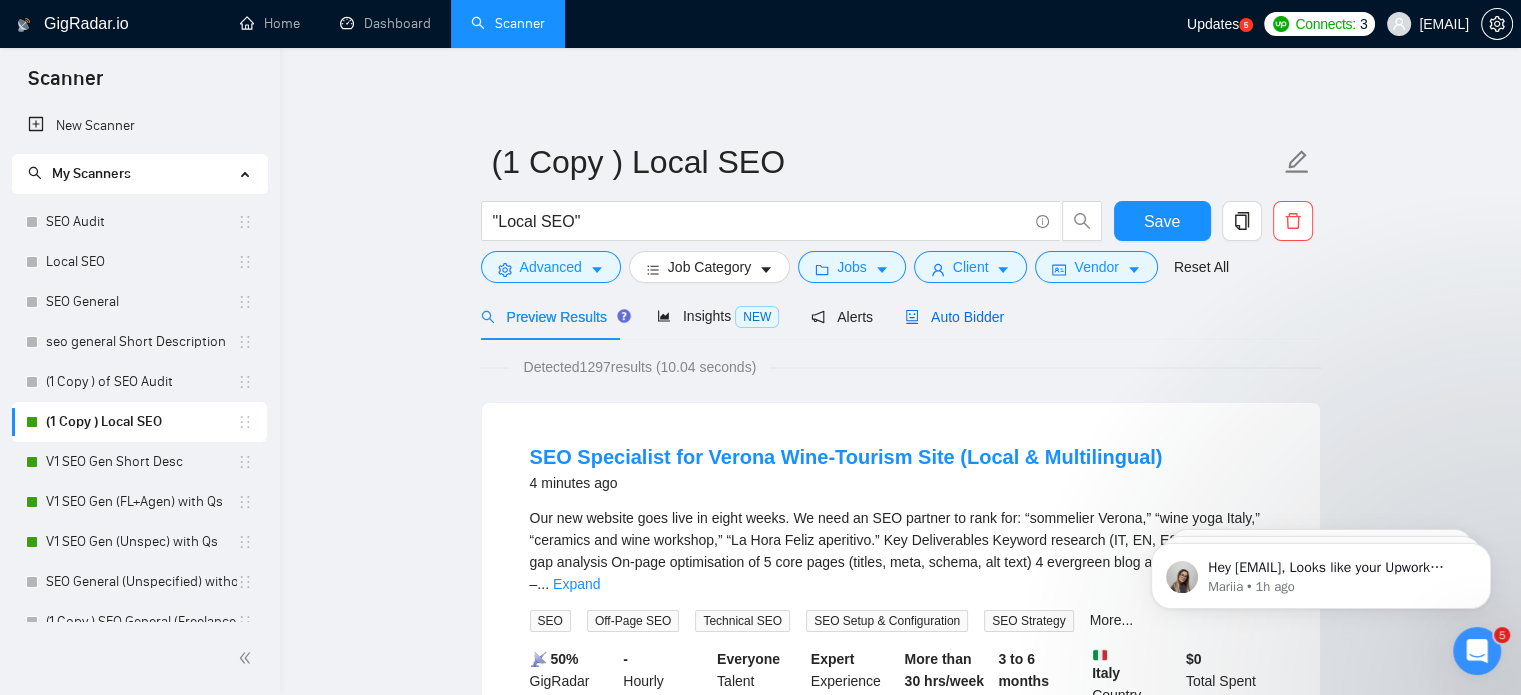 click on "Auto Bidder" at bounding box center (954, 317) 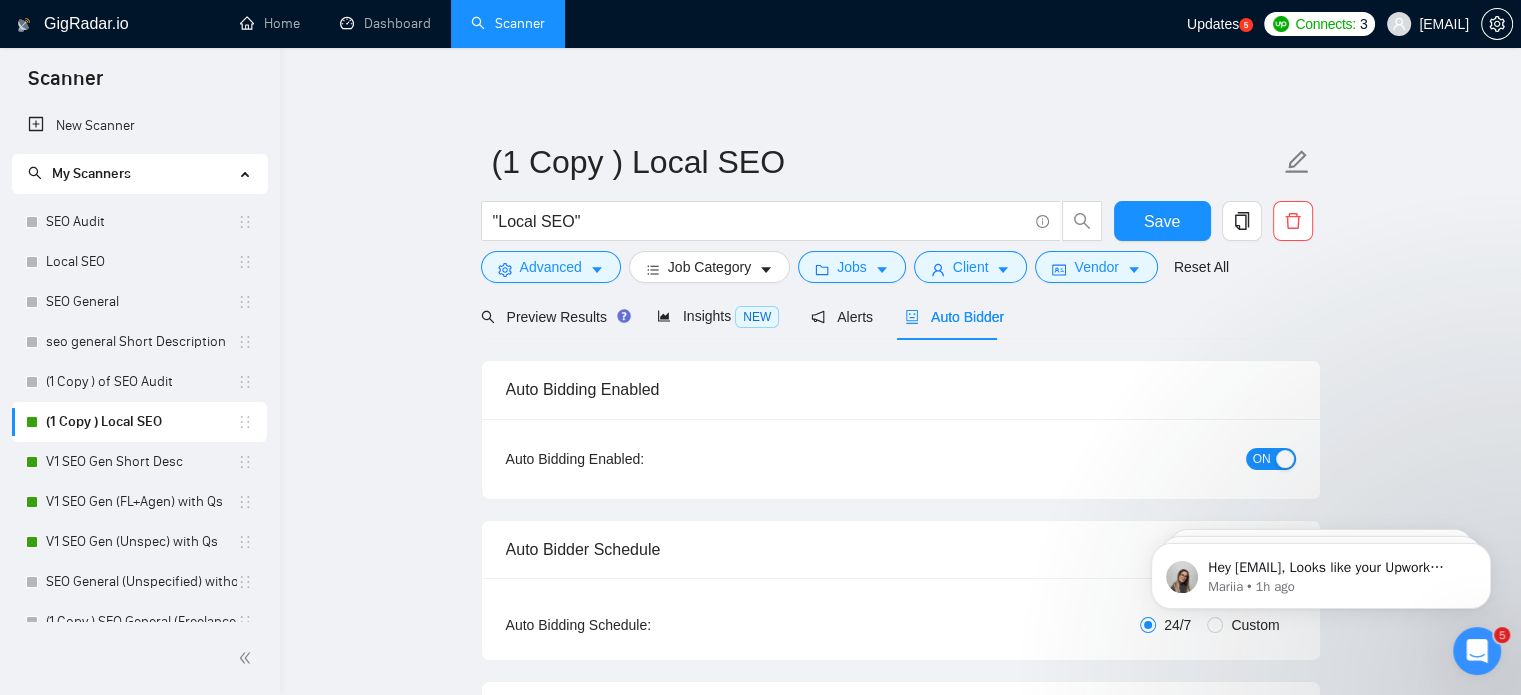 click on "ON" at bounding box center [1163, 459] 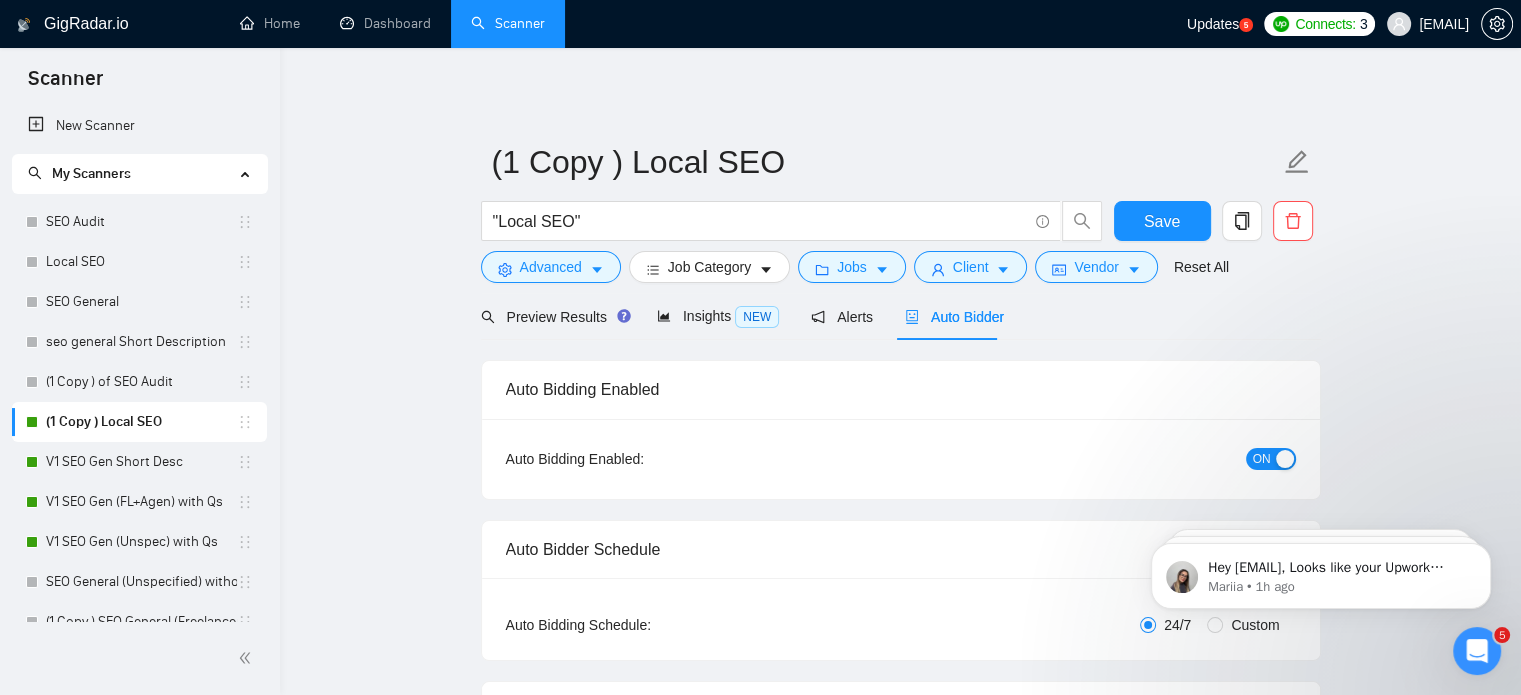 click on "ON" at bounding box center [1262, 459] 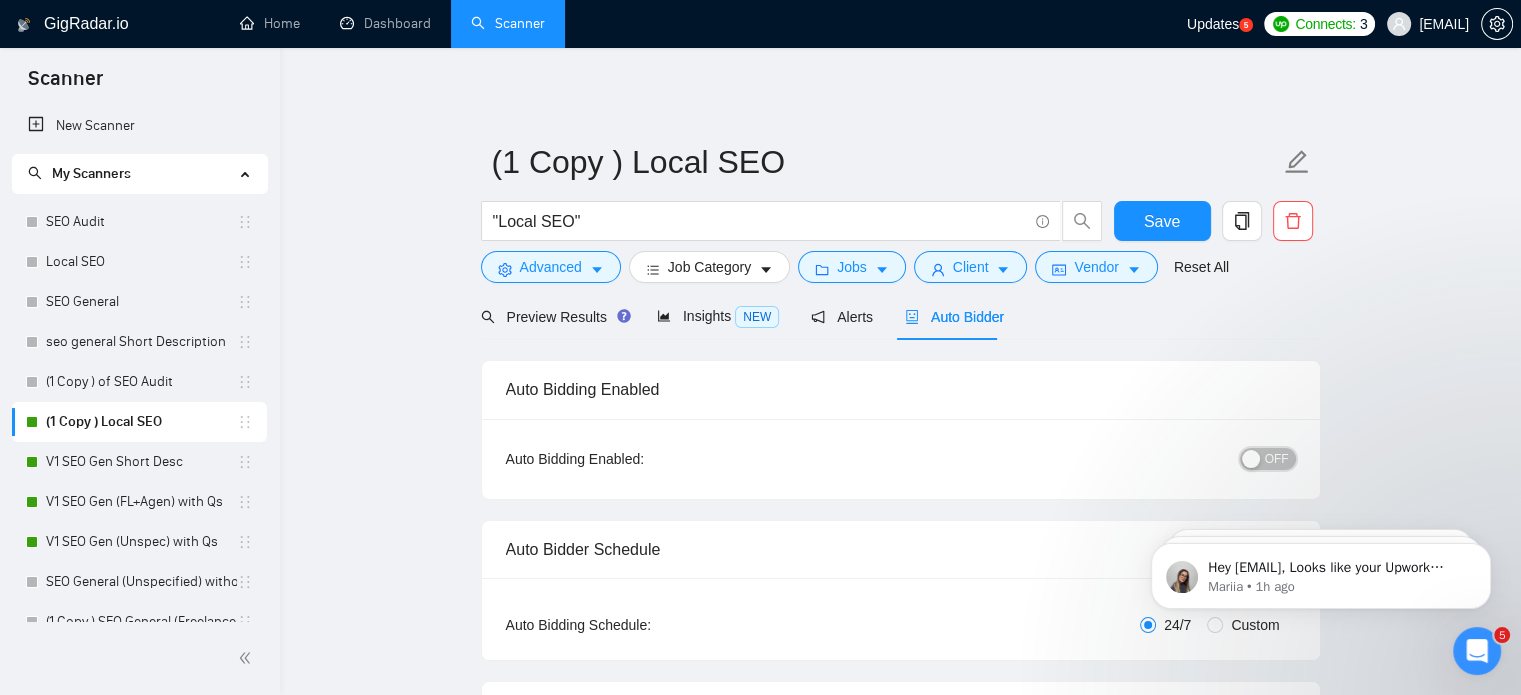 scroll, scrollTop: 52, scrollLeft: 0, axis: vertical 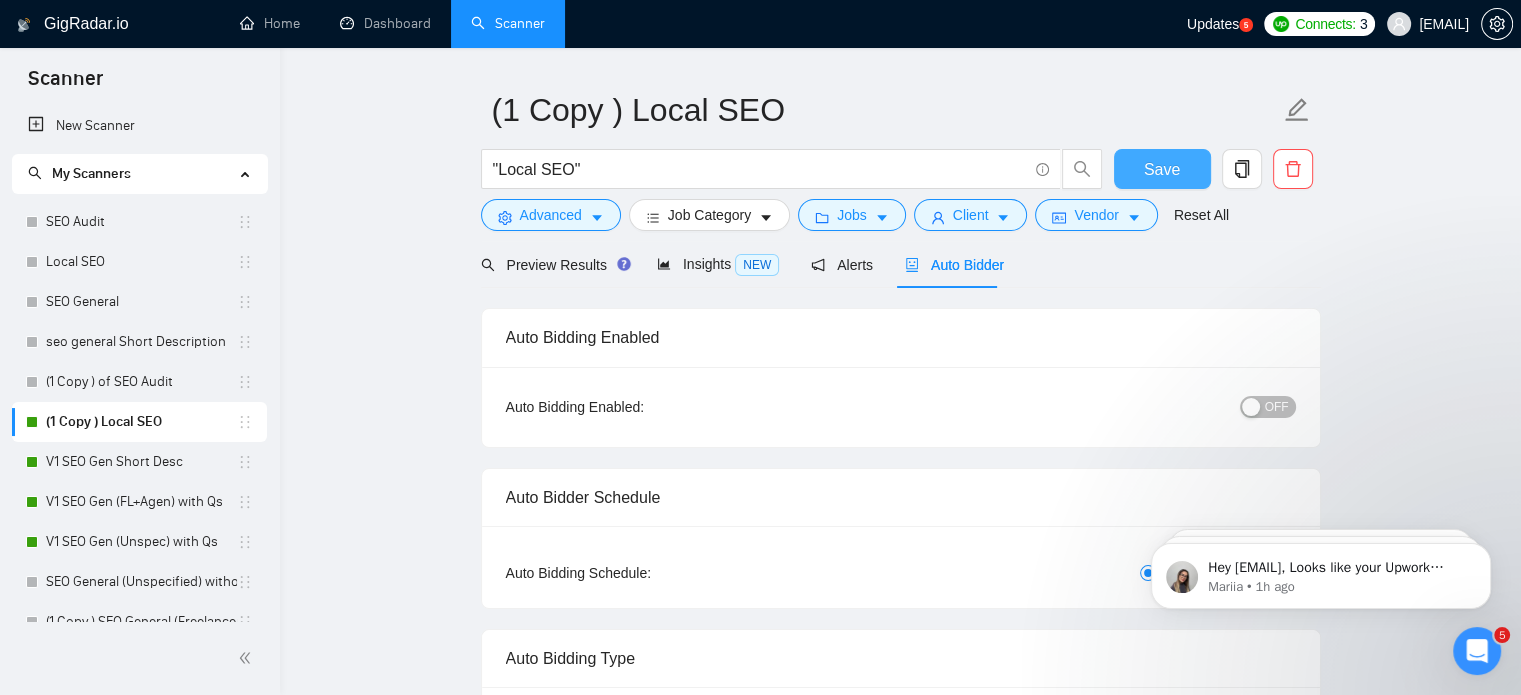 click on "Save" at bounding box center [1162, 169] 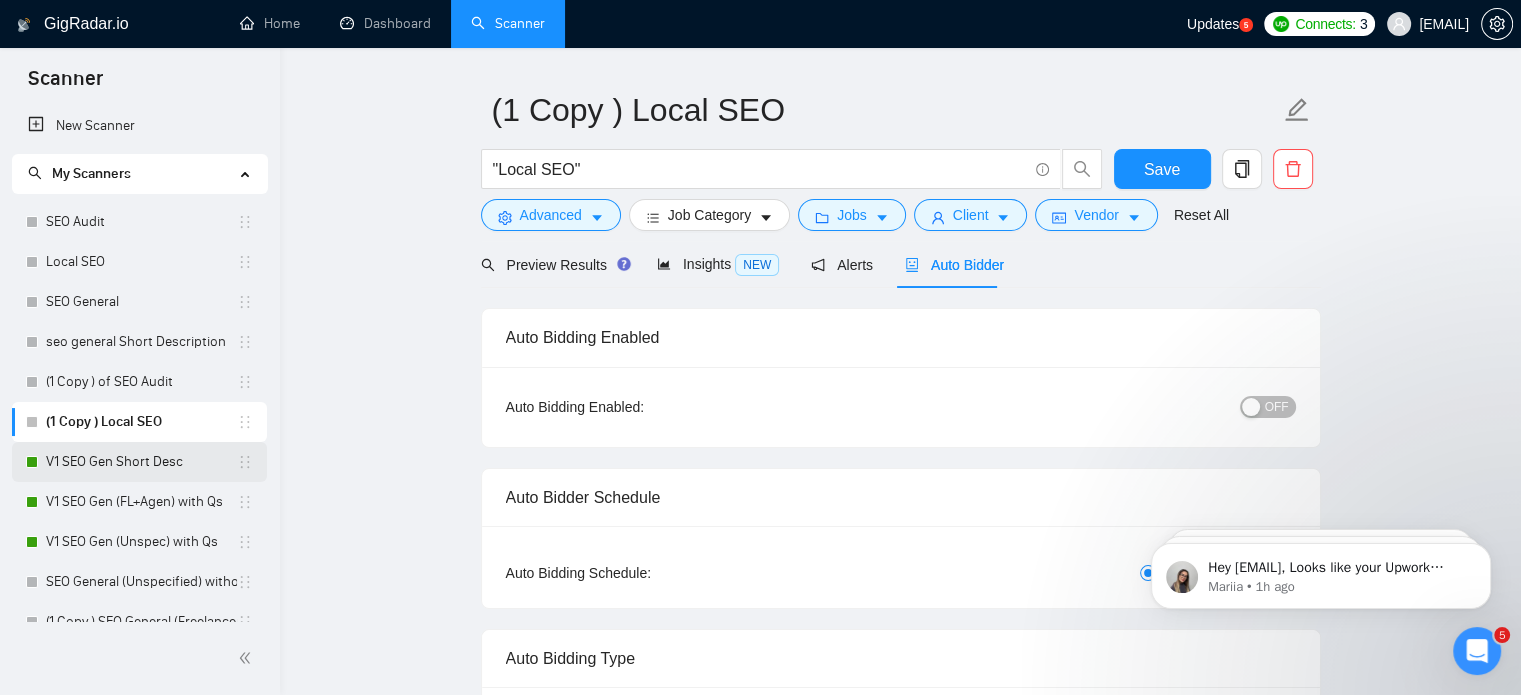 click on "V1 SEO Gen Short Desc" at bounding box center (141, 462) 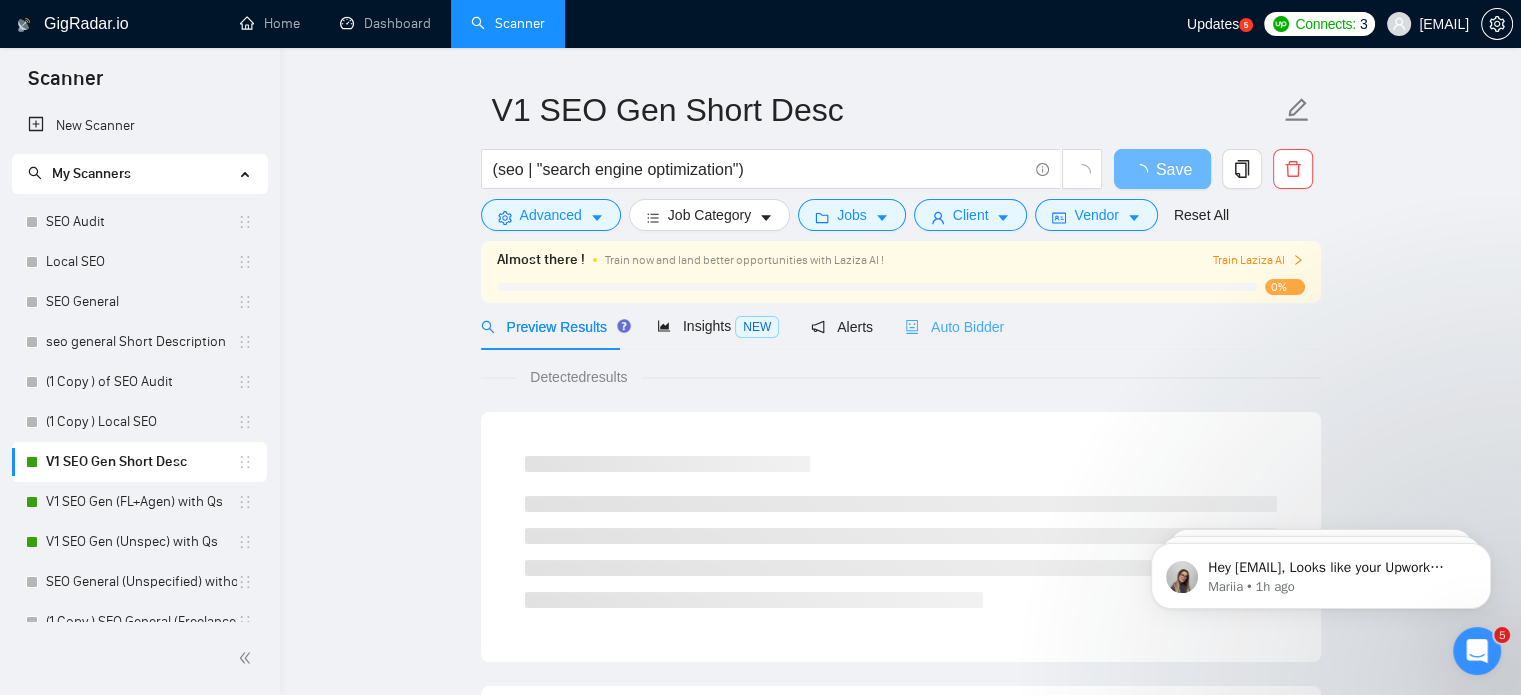 click on "Auto Bidder" at bounding box center (954, 326) 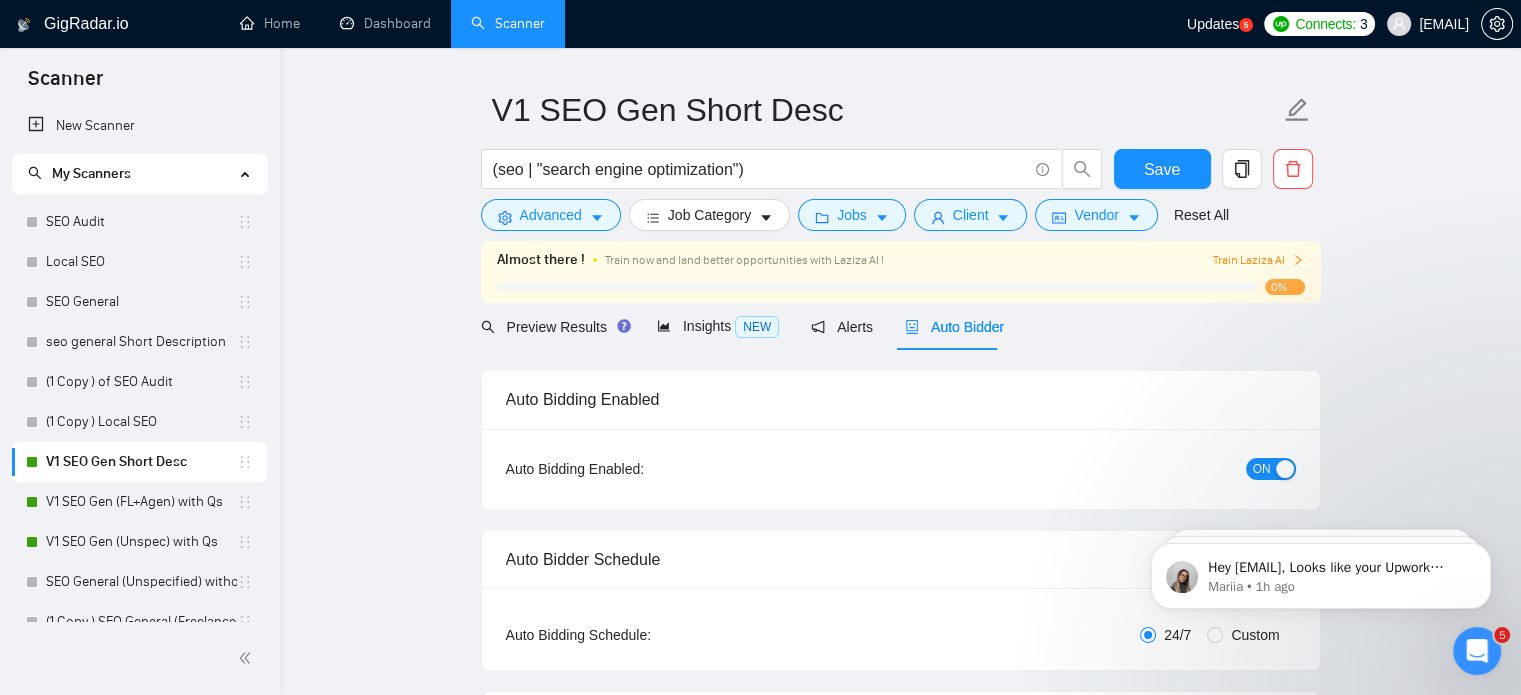 click on "ON" at bounding box center (1262, 469) 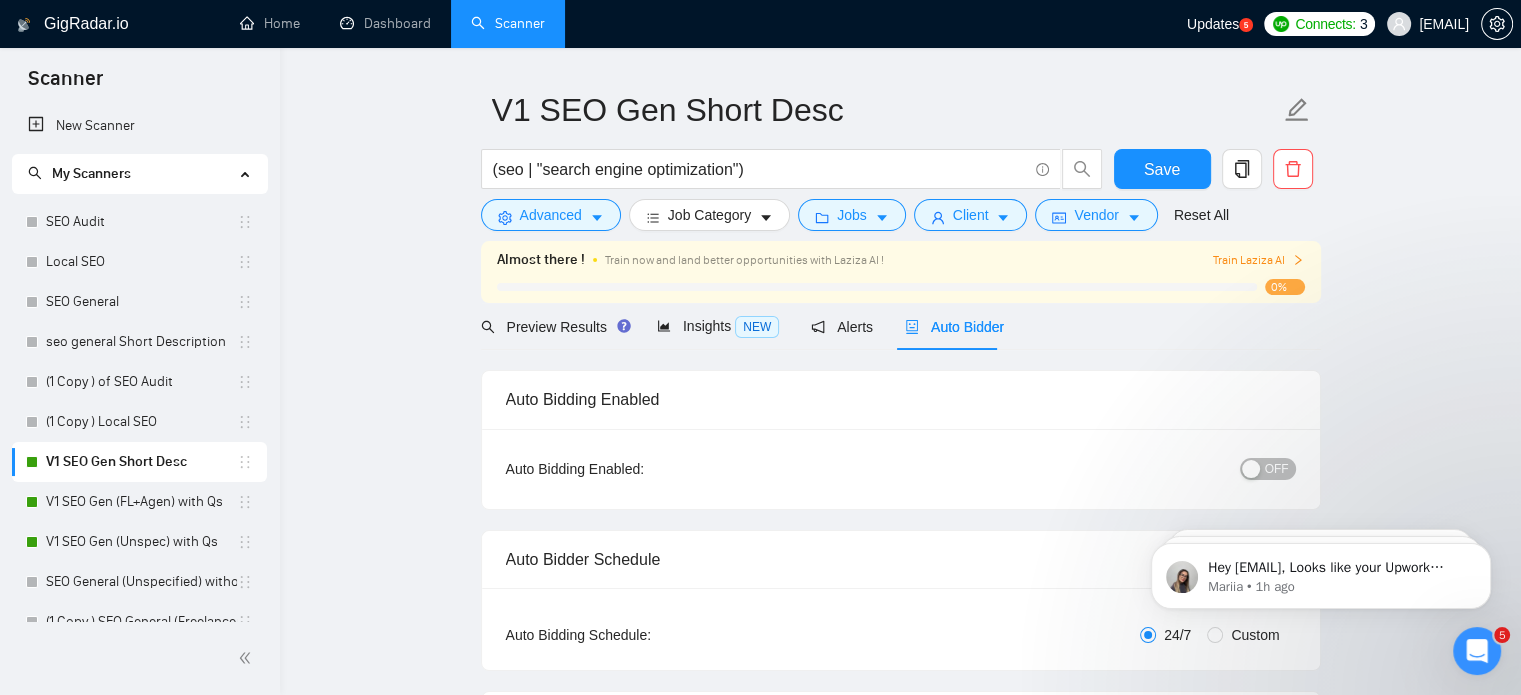 click on "Save" at bounding box center [1162, 174] 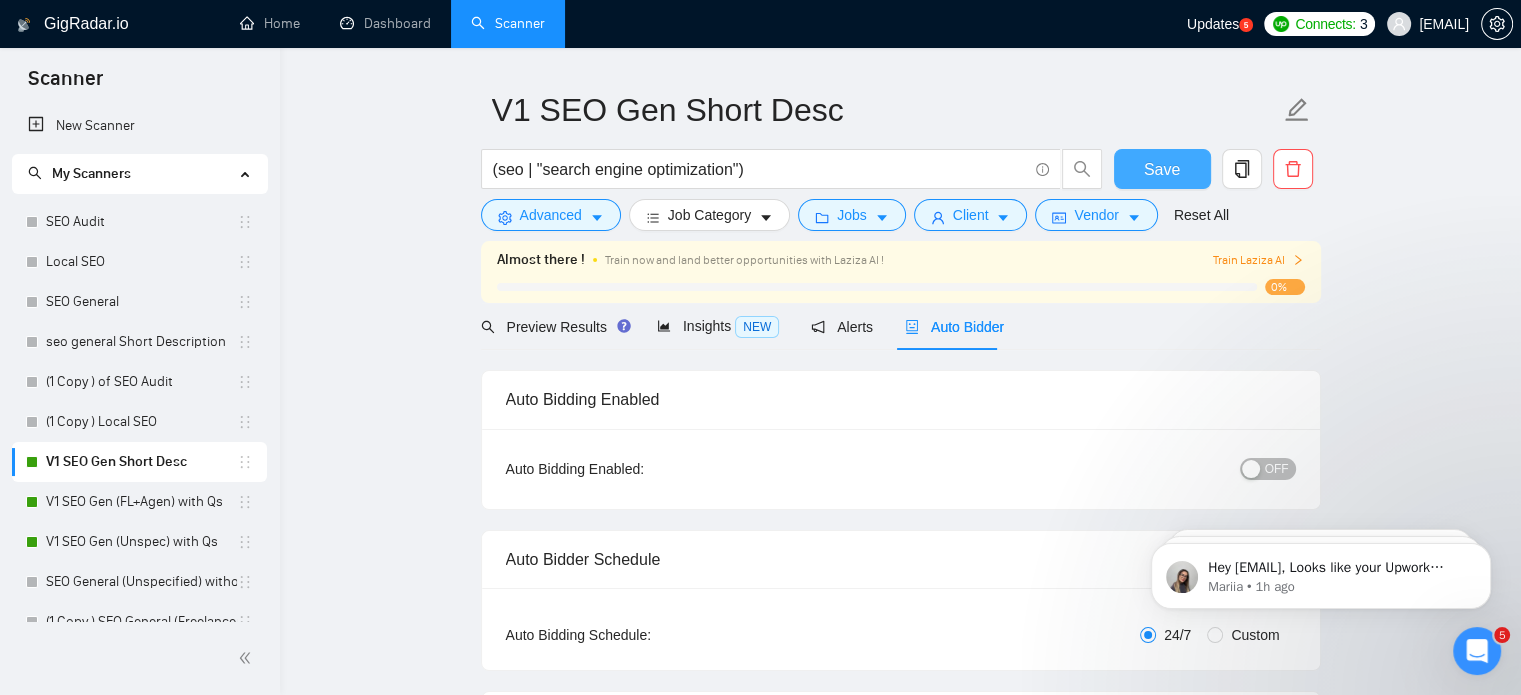 click on "Save" at bounding box center [1162, 169] 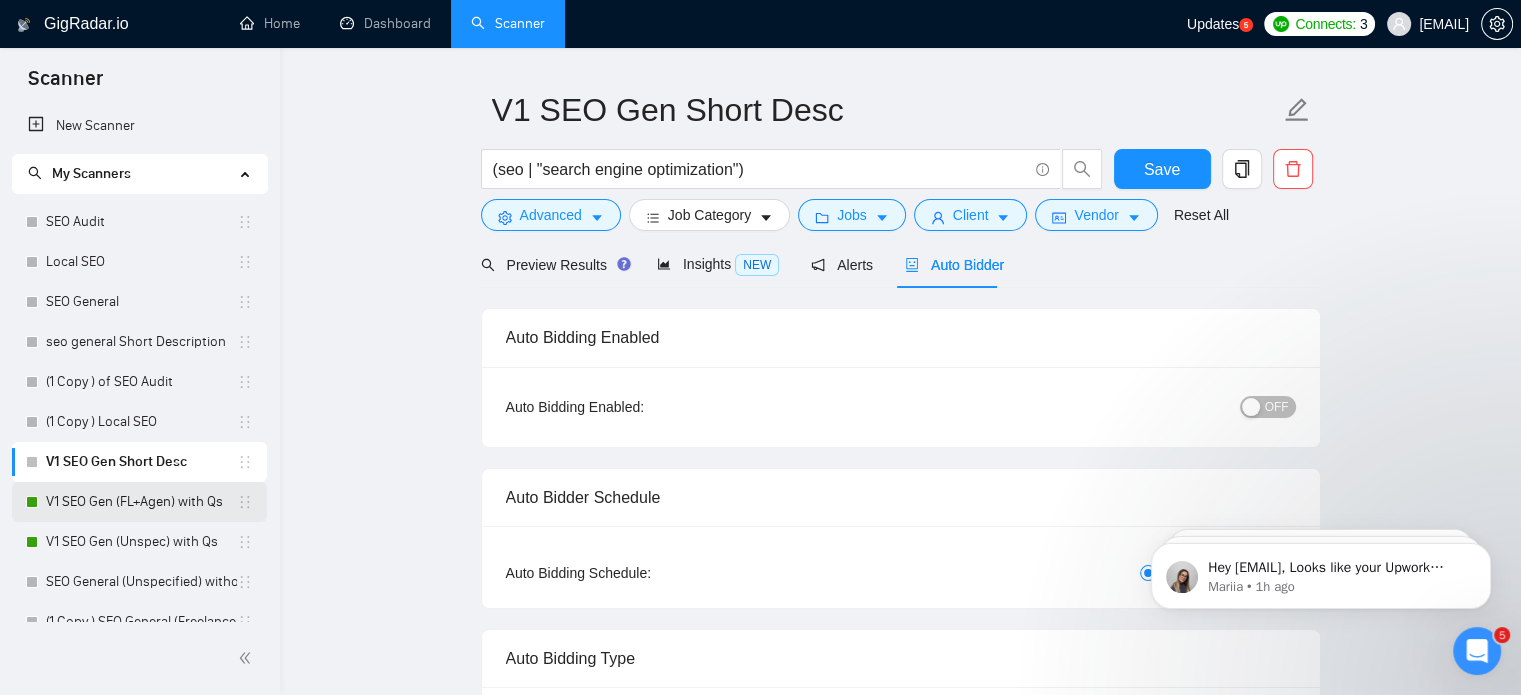 click on "V1 SEO Gen (FL+Agen) with Qs" at bounding box center (141, 502) 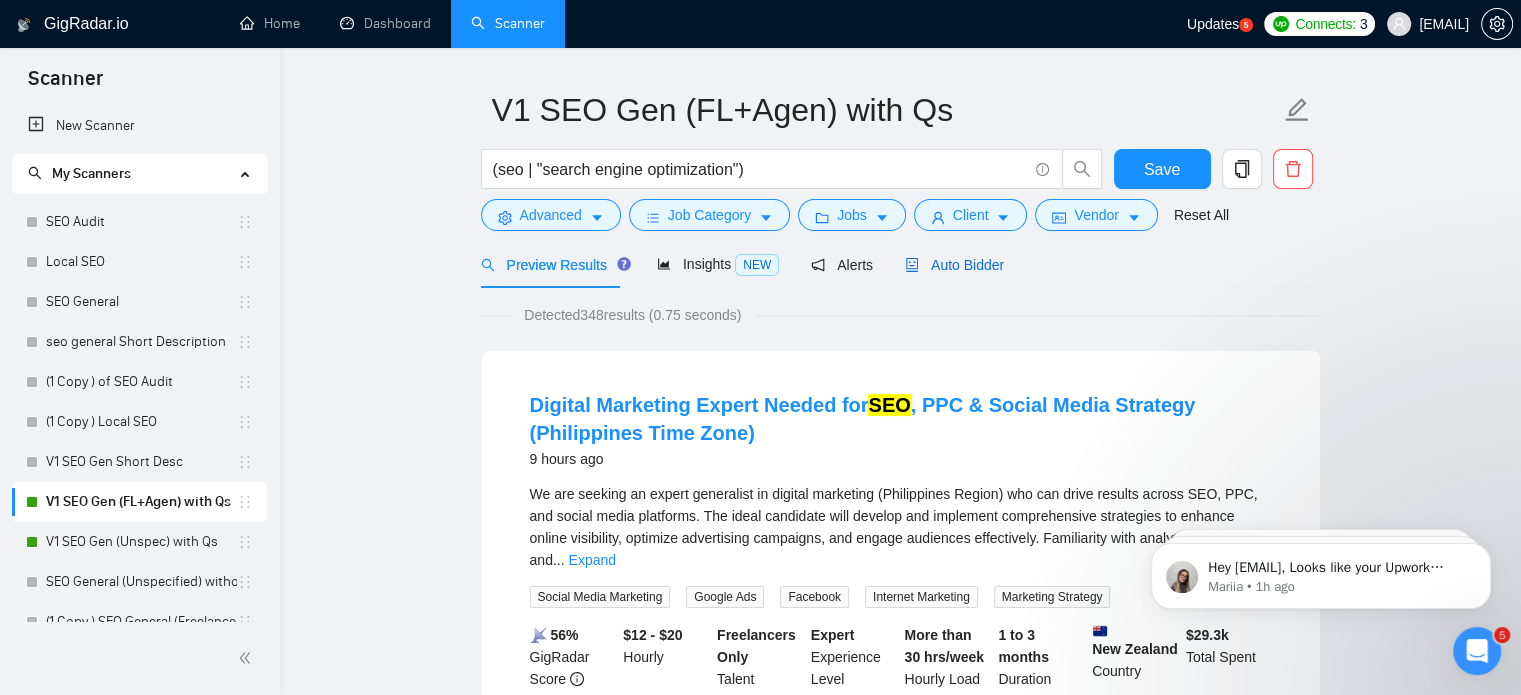 click on "Auto Bidder" at bounding box center (954, 265) 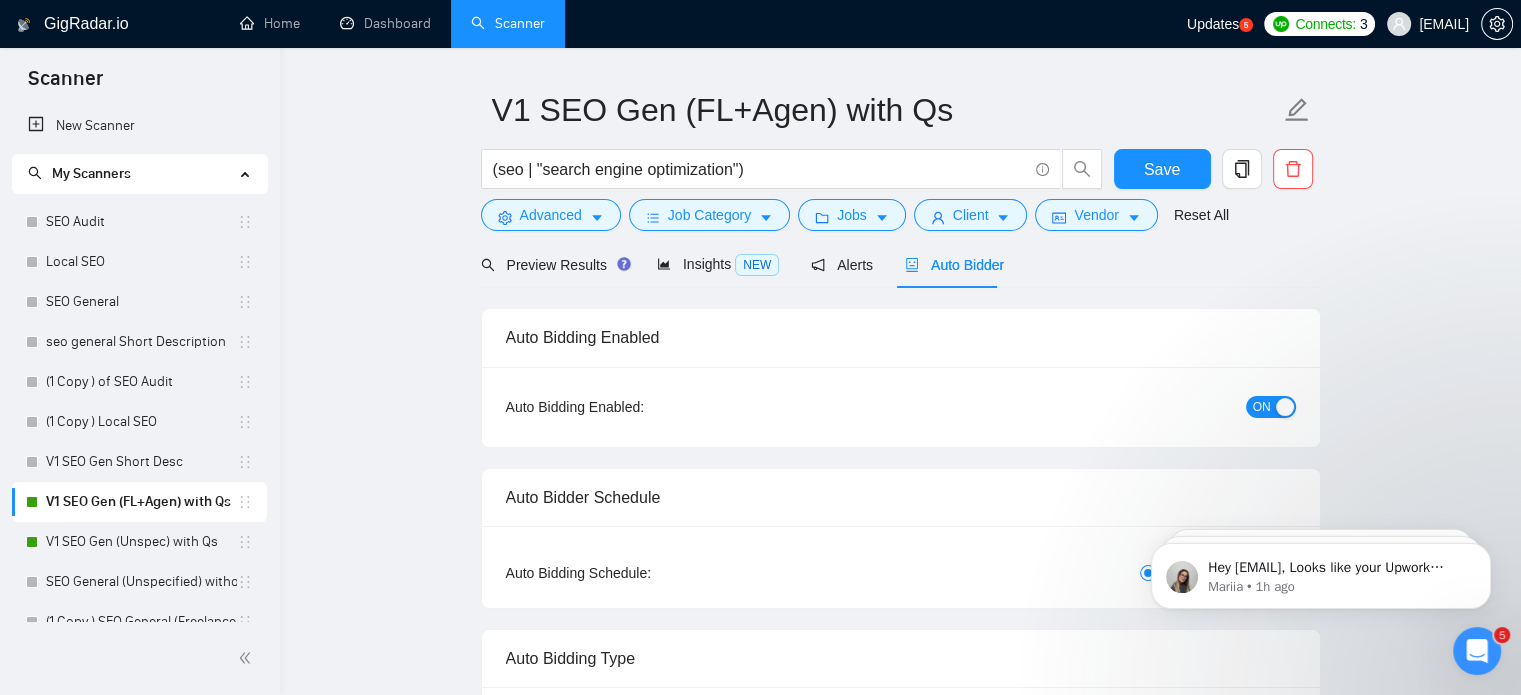 click on "ON" at bounding box center (1262, 407) 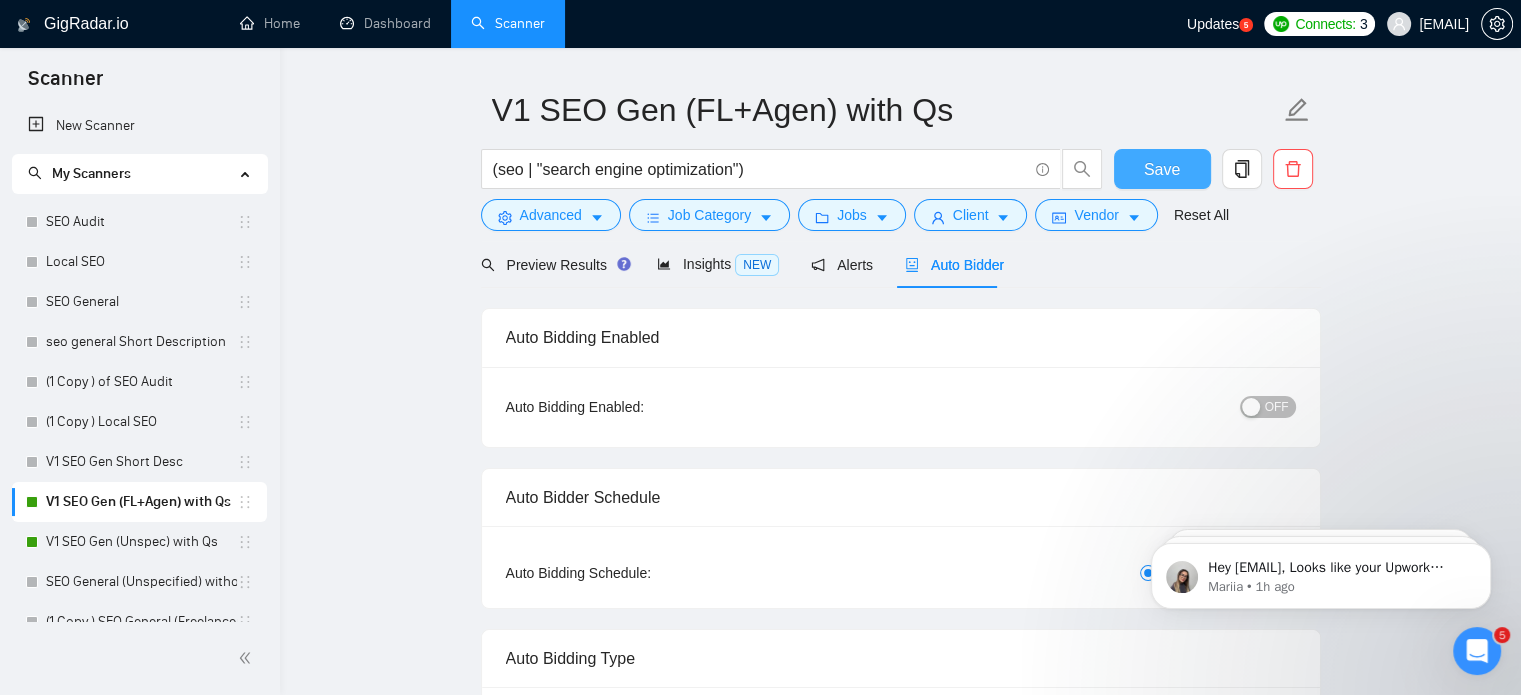 click on "Save" at bounding box center [1162, 169] 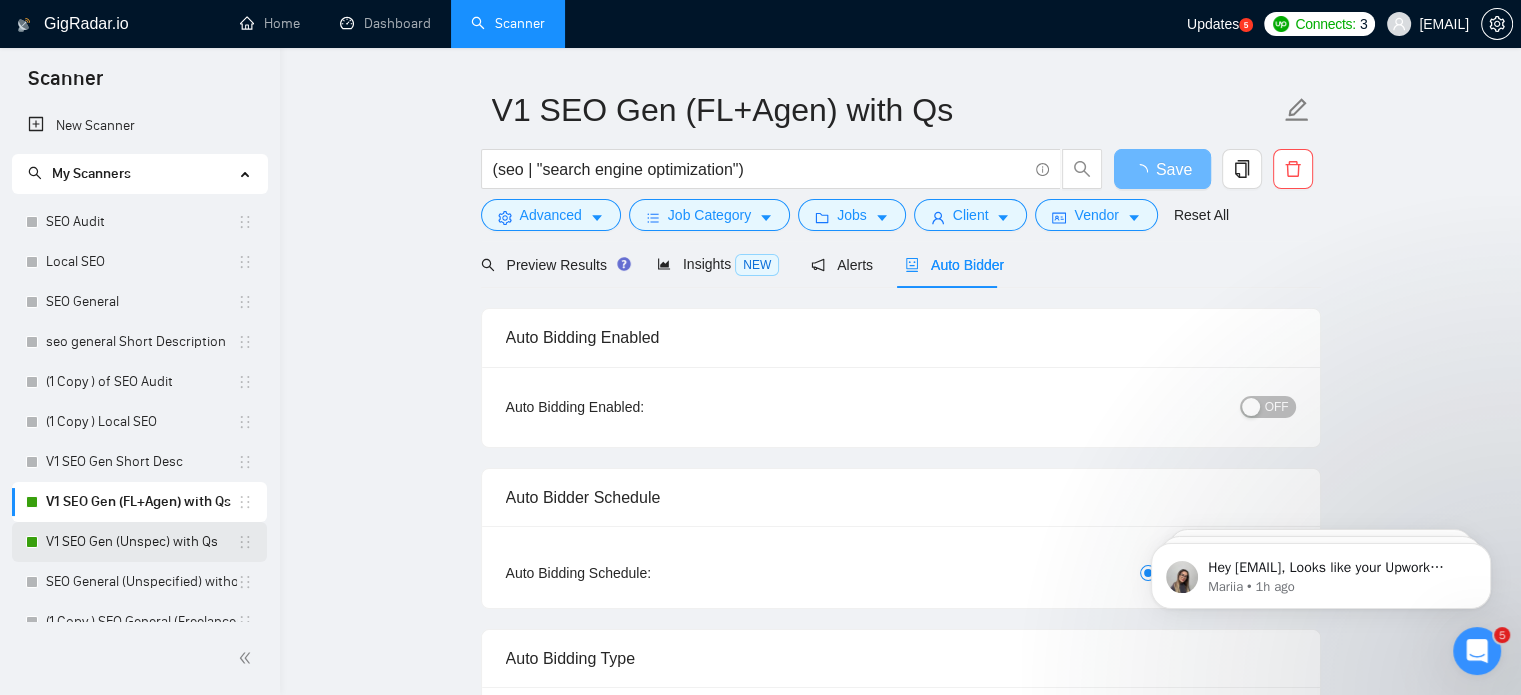 click on "V1 SEO Gen (Unspec) with Qs" at bounding box center [141, 542] 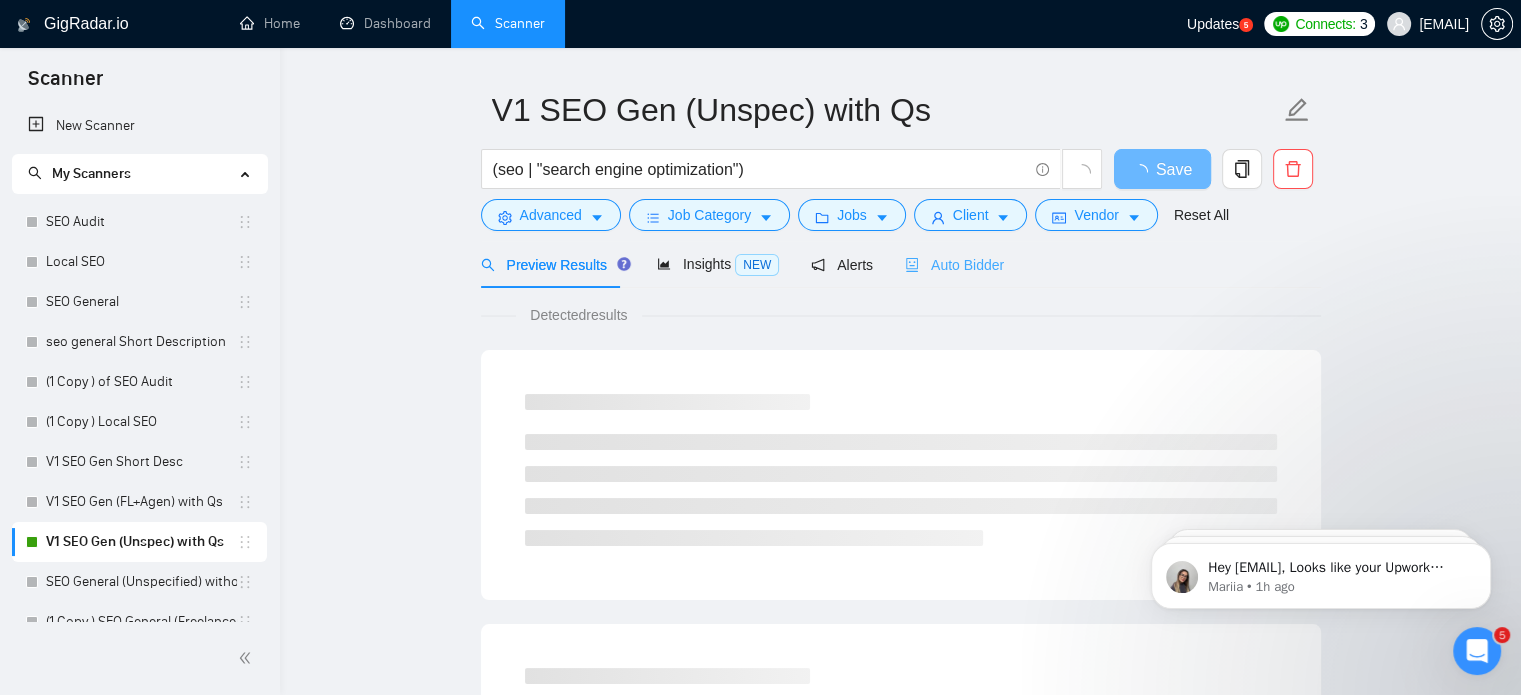click on "Auto Bidder" at bounding box center (954, 264) 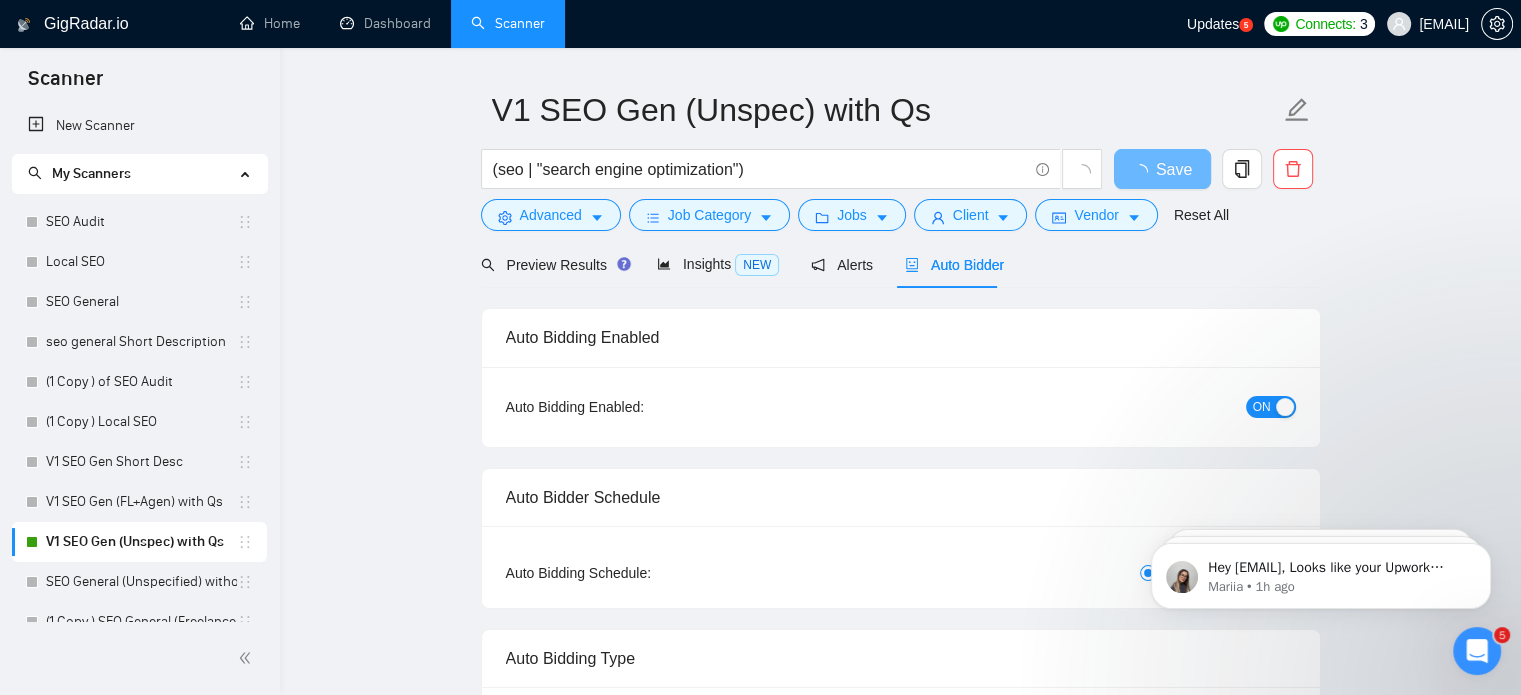 click on "ON" at bounding box center [1262, 407] 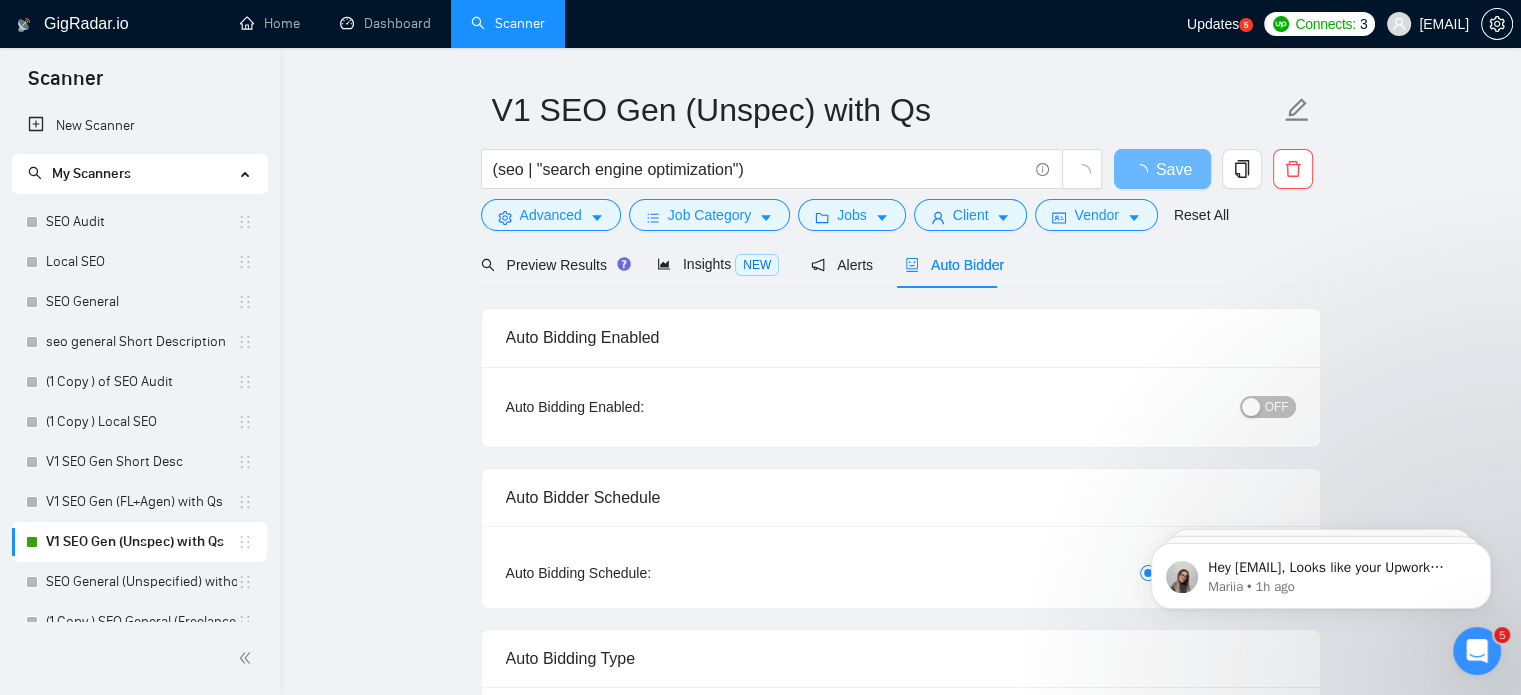 click on "V1 SEO Gen (Unspec) with Qs (seo | "search engine optimization") Save Advanced   Job Category   Jobs   Client   Vendor   Reset All Preview Results Insights NEW Alerts Auto Bidder Auto Bidding Enabled Auto Bidding Enabled: OFF Auto Bidder Schedule Auto Bidding Type: Automated (recommended) Semi-automated Auto Bidding Schedule: 24/7 Custom Custom Auto Bidder Schedule Repeat every week on Monday Tuesday Wednesday Thursday Friday Saturday Sunday Active Hours ( Europe/Kiev ): From: To: ( 24  hours) Europe/Kiev Auto Bidding Type Select your bidding algorithm: Choose the algorithm for you bidding. The price per proposal does not include your connects expenditure. Template Bidder Works great for narrow segments and short cover letters that don't change. 0.50  credits / proposal Sardor AI 🤖 Personalise your cover letter with ai [placeholders] 1.00  credits / proposal Experimental Laziza AI  👑   NEW   Learn more 2.00  credits / proposal 20% connects savings Team & Freelancer Select team: Business Managers 0 /20." at bounding box center (900, 2617) 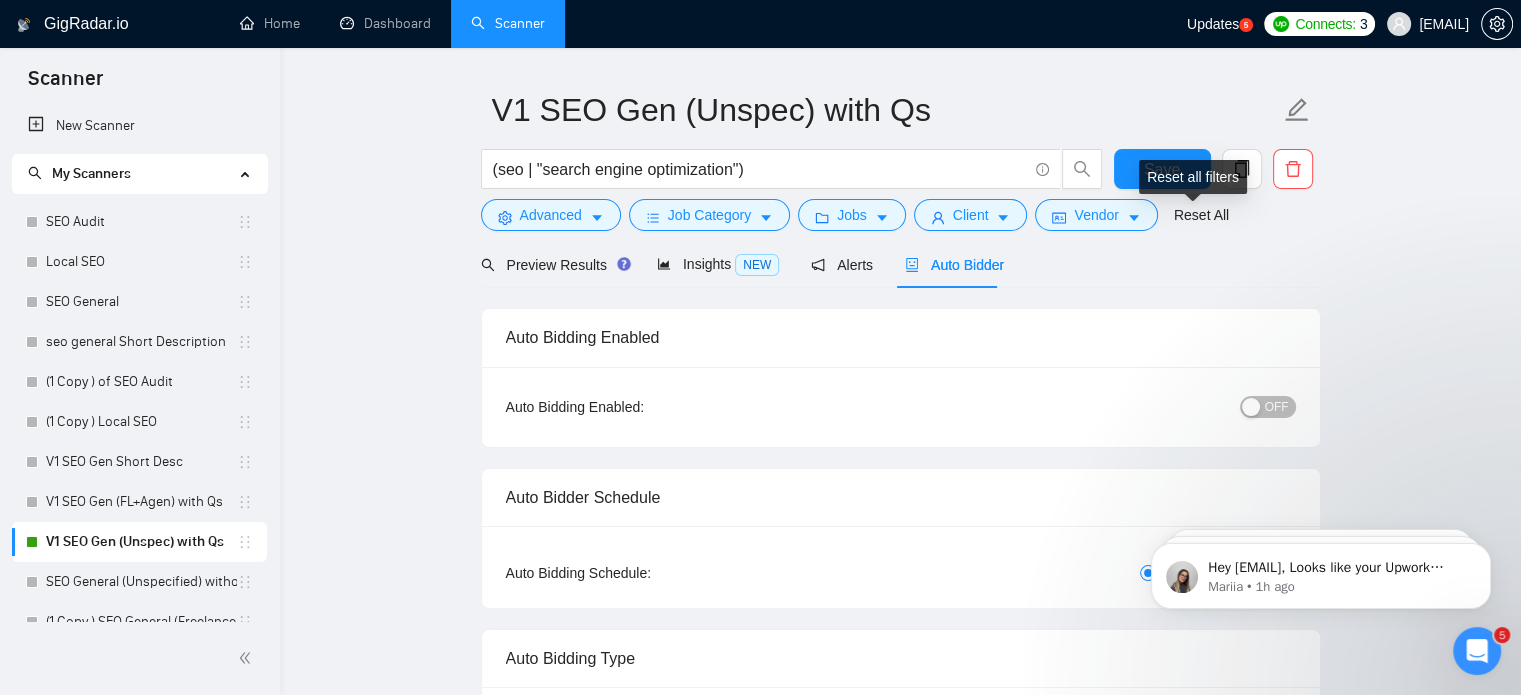 click on "Reset all filters" at bounding box center (1193, 177) 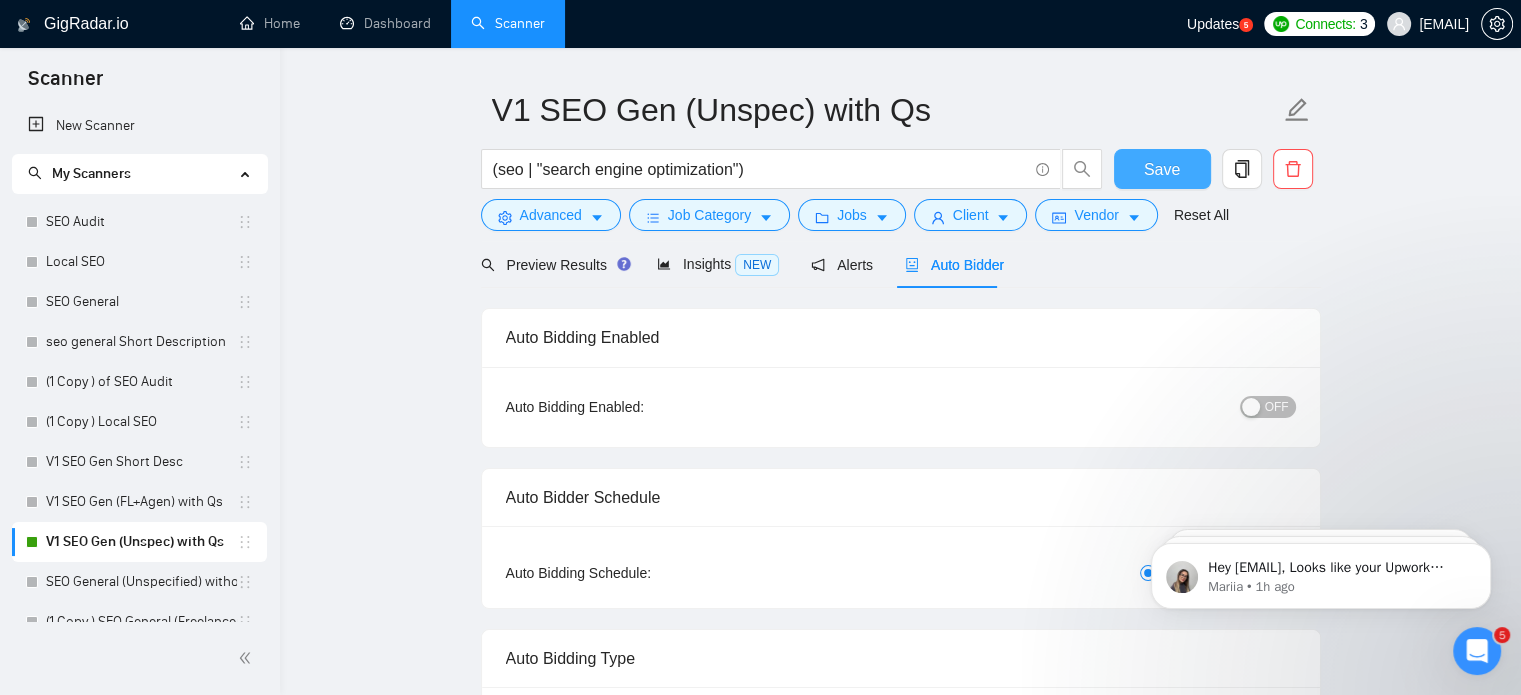 click on "Save" at bounding box center (1162, 169) 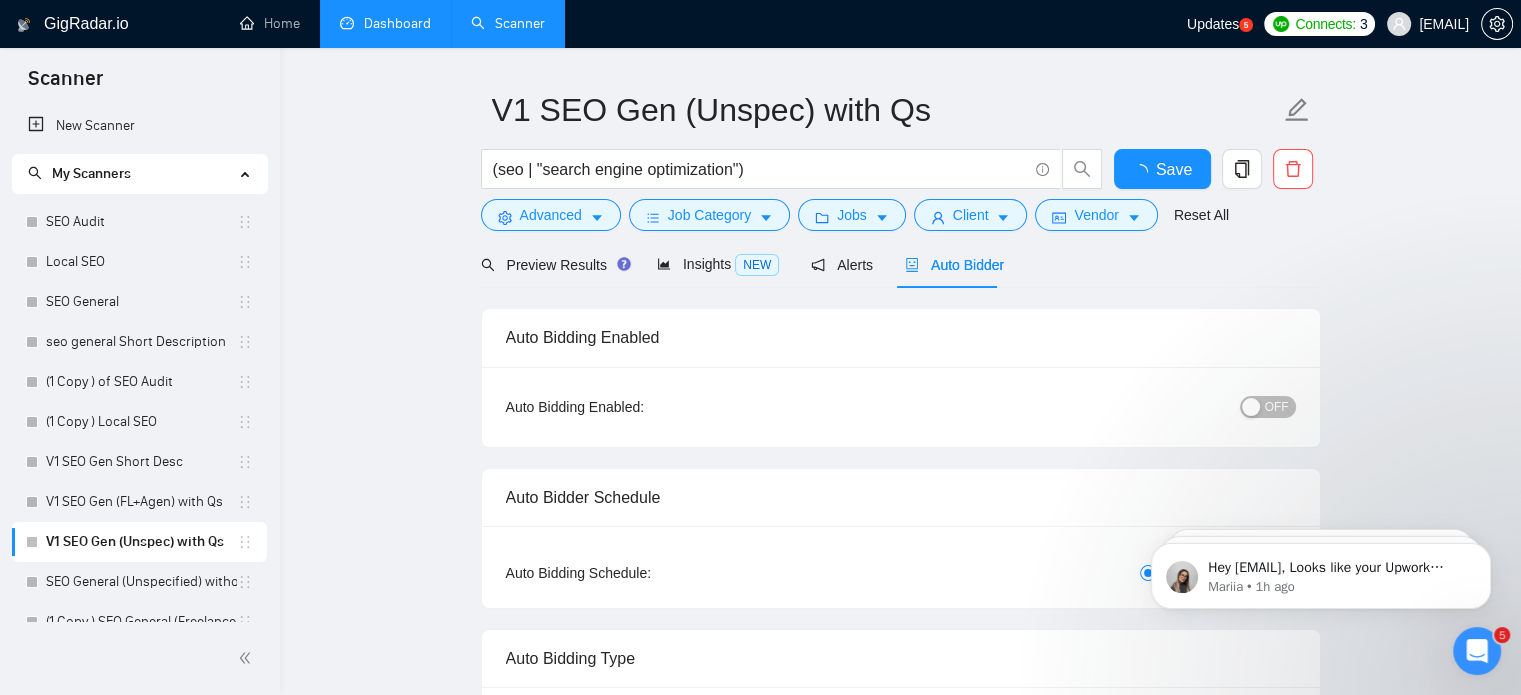 type 